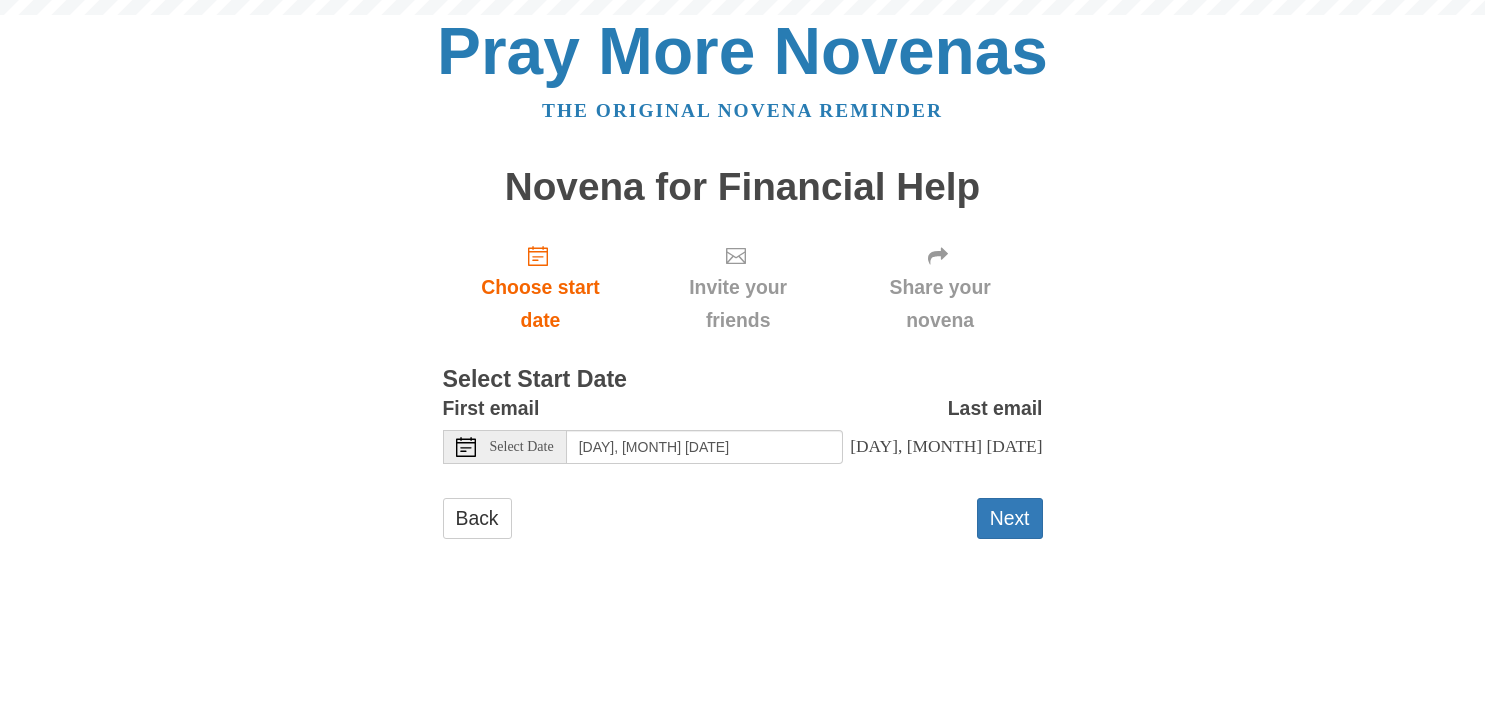 scroll, scrollTop: 0, scrollLeft: 0, axis: both 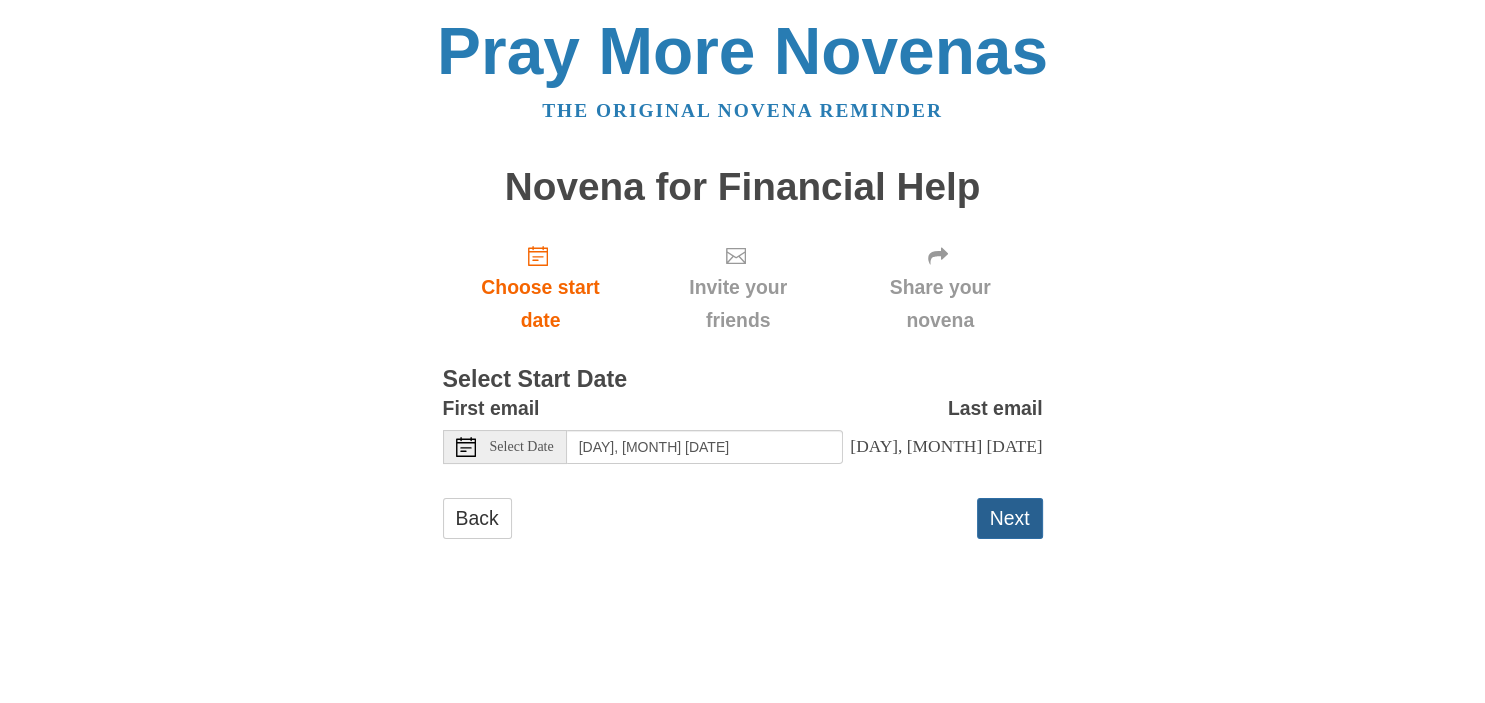 click on "Next" at bounding box center [1010, 518] 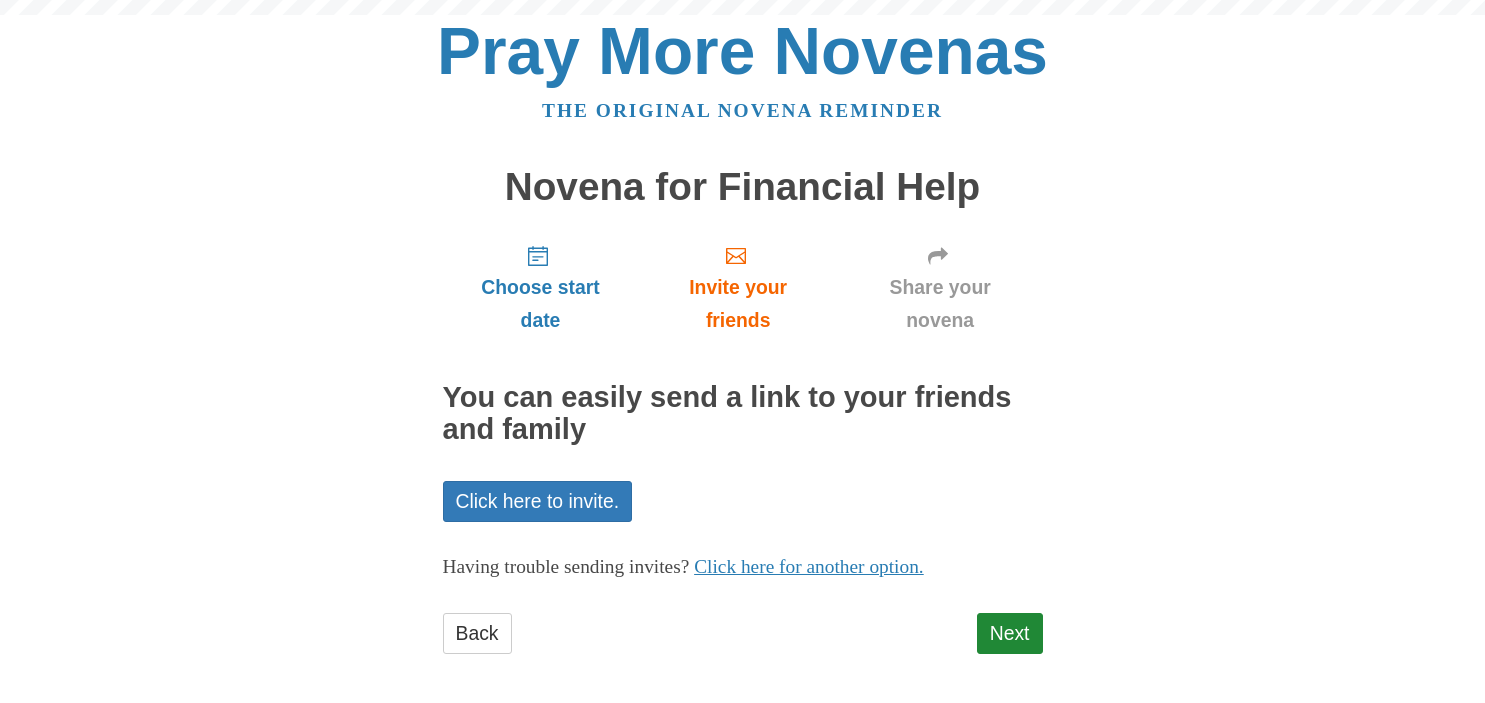 scroll, scrollTop: 0, scrollLeft: 0, axis: both 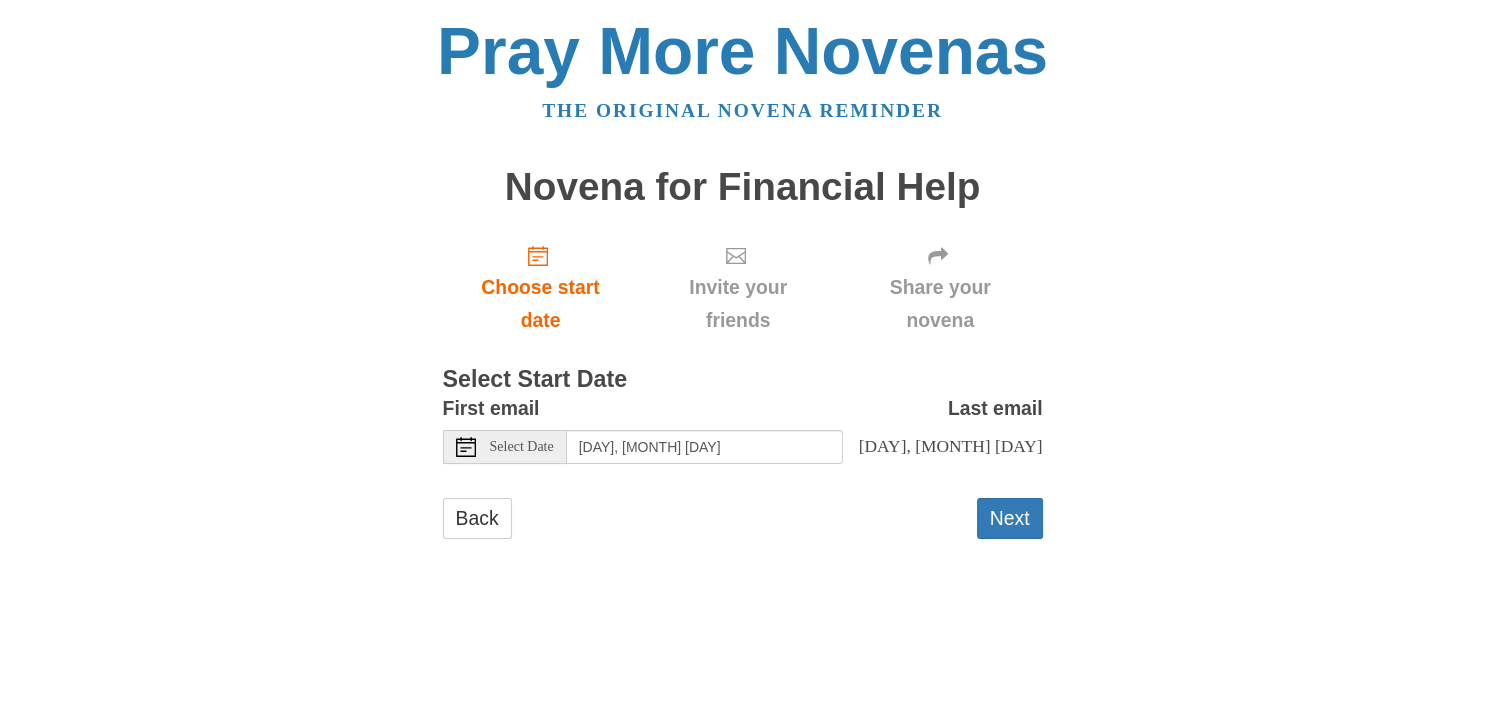 click on "Pray More Novenas
The original novena reminder
Novena for Financial Help
Choose start date
Invite your friends
Share your novena
Select Start Date
First email
Select Date
Friday, August 8th
Last email
Sunday, August 17th
Selecting today as the start date means Your novena will start immediately and Your first email will be sent as soon as you click "Next". Your second email will arrive tomorrow.
You will not be able to change the start date later
Selecting a past date means all the past prayers have been skipped. You will get the one for today immediately and Your next prayer will arrive tomorrow.
You will not be able to change the start date later
Back" at bounding box center (743, 298) 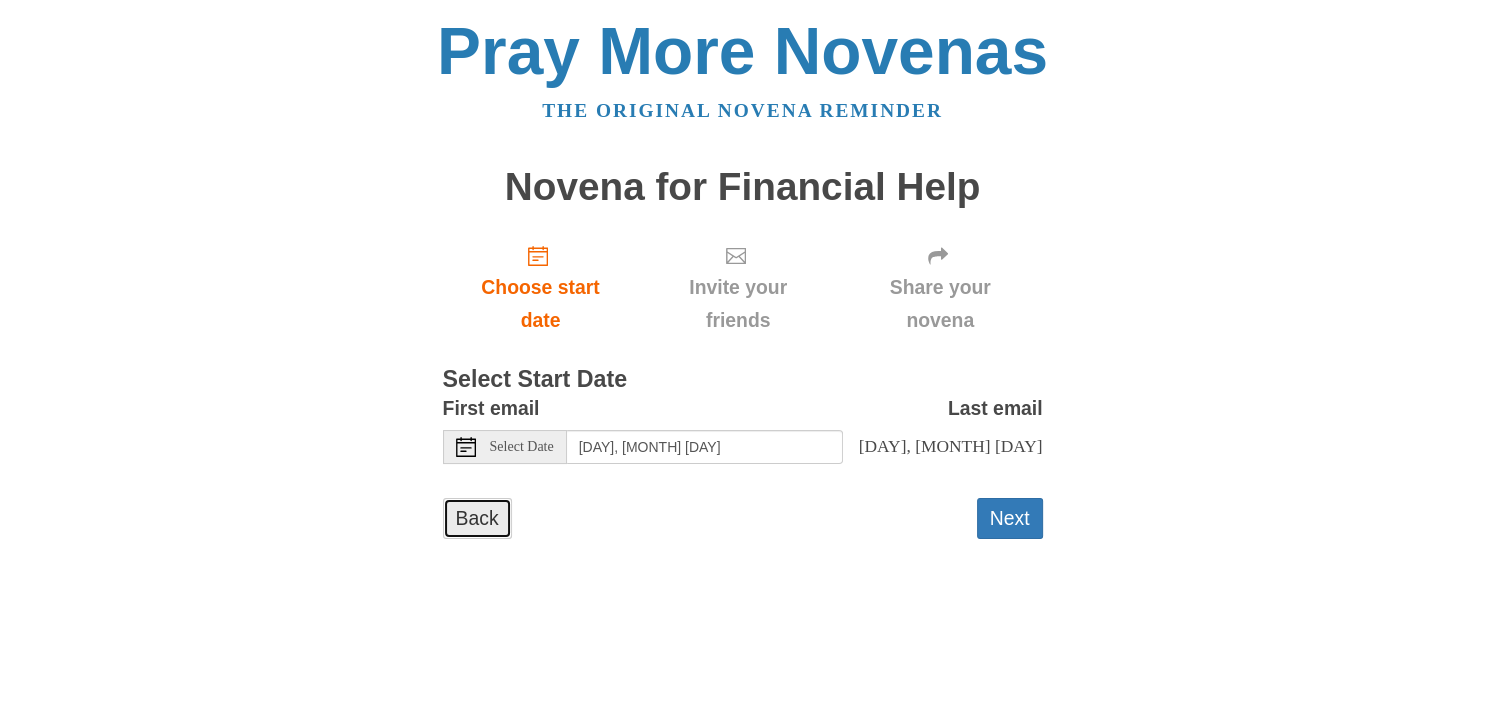 click on "Back" at bounding box center [477, 518] 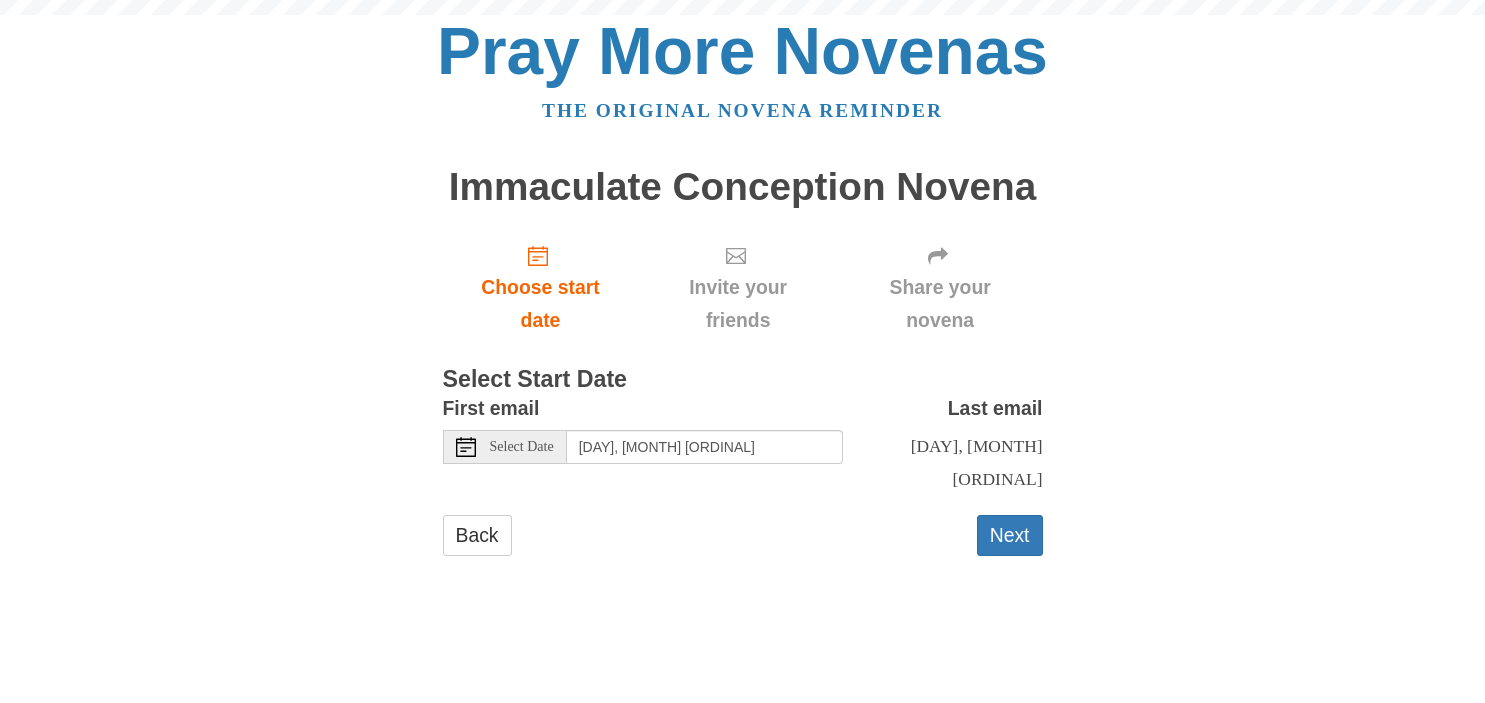 scroll, scrollTop: 0, scrollLeft: 0, axis: both 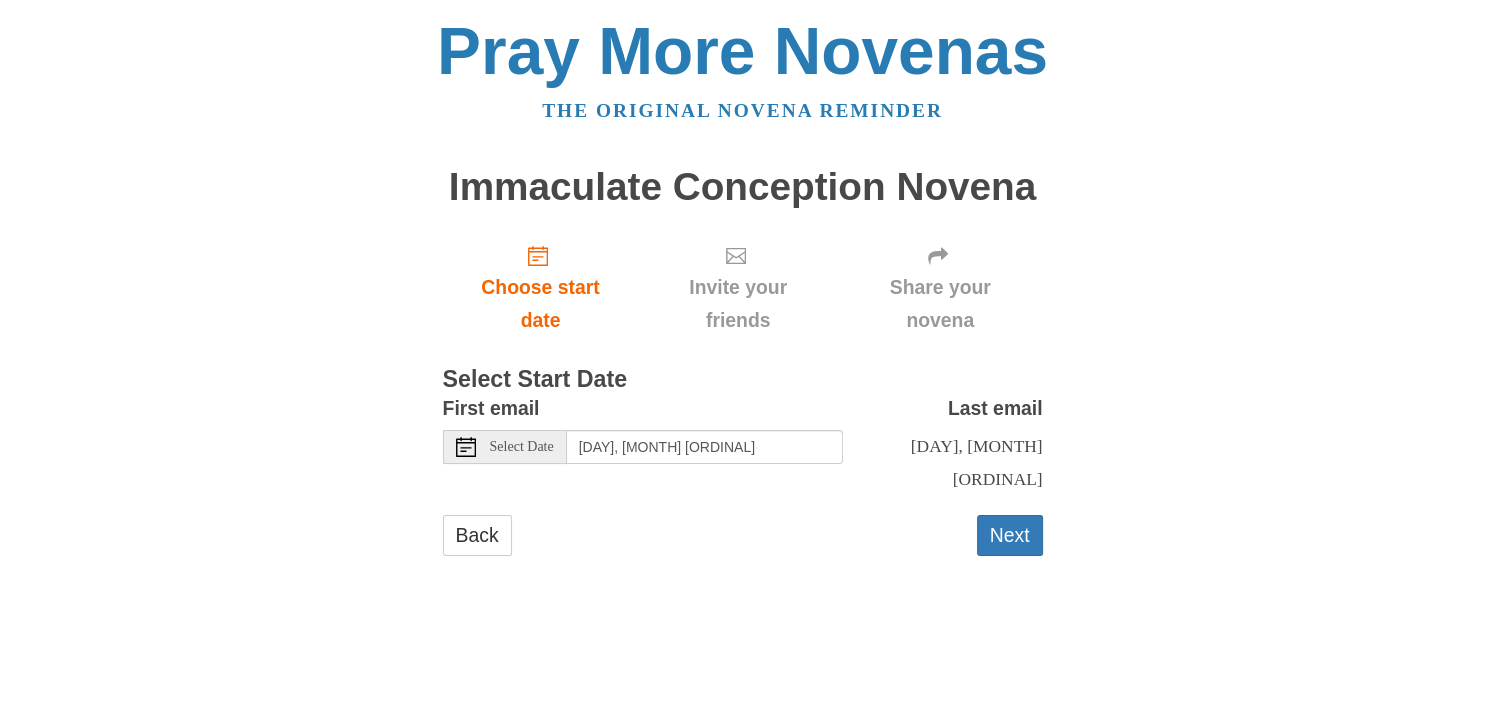 click 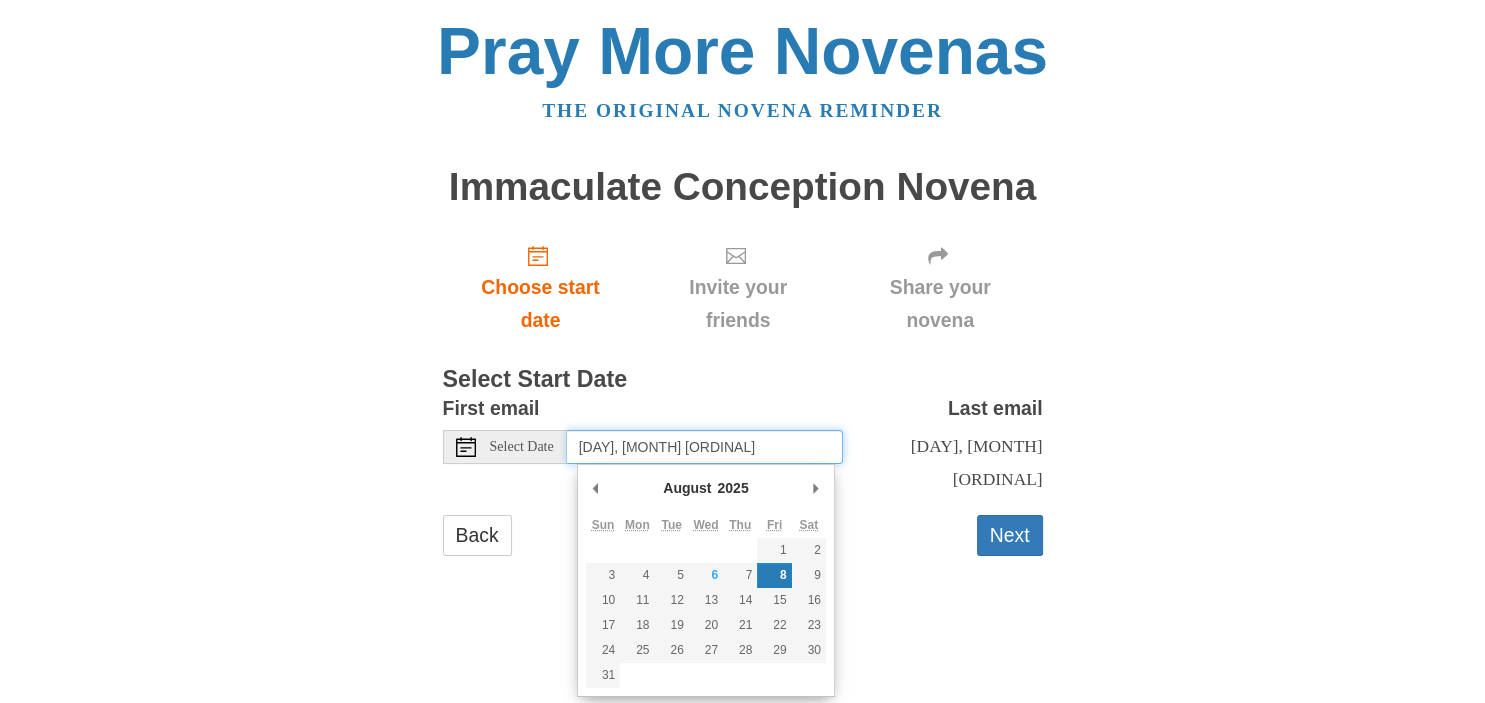 type on "Thursday, August 7th" 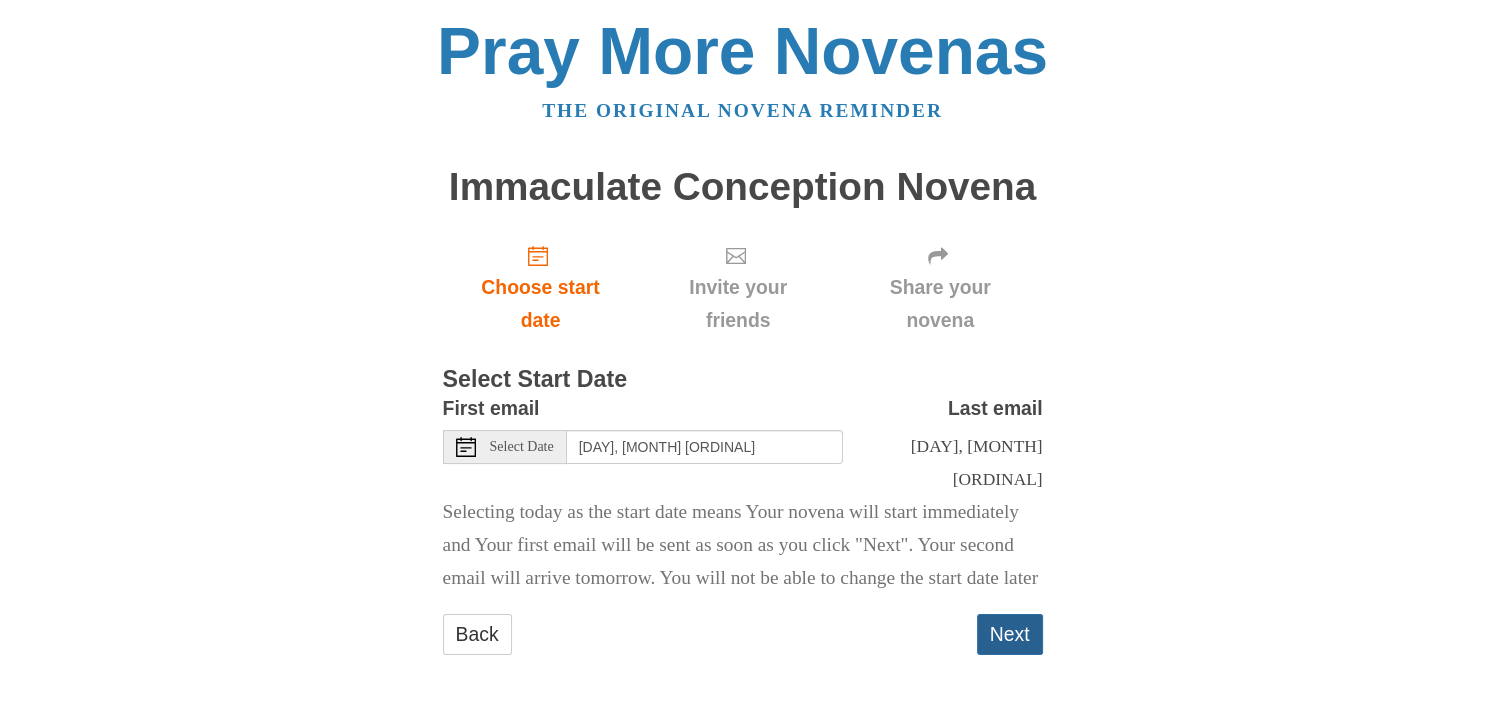 click on "Next" at bounding box center [1010, 634] 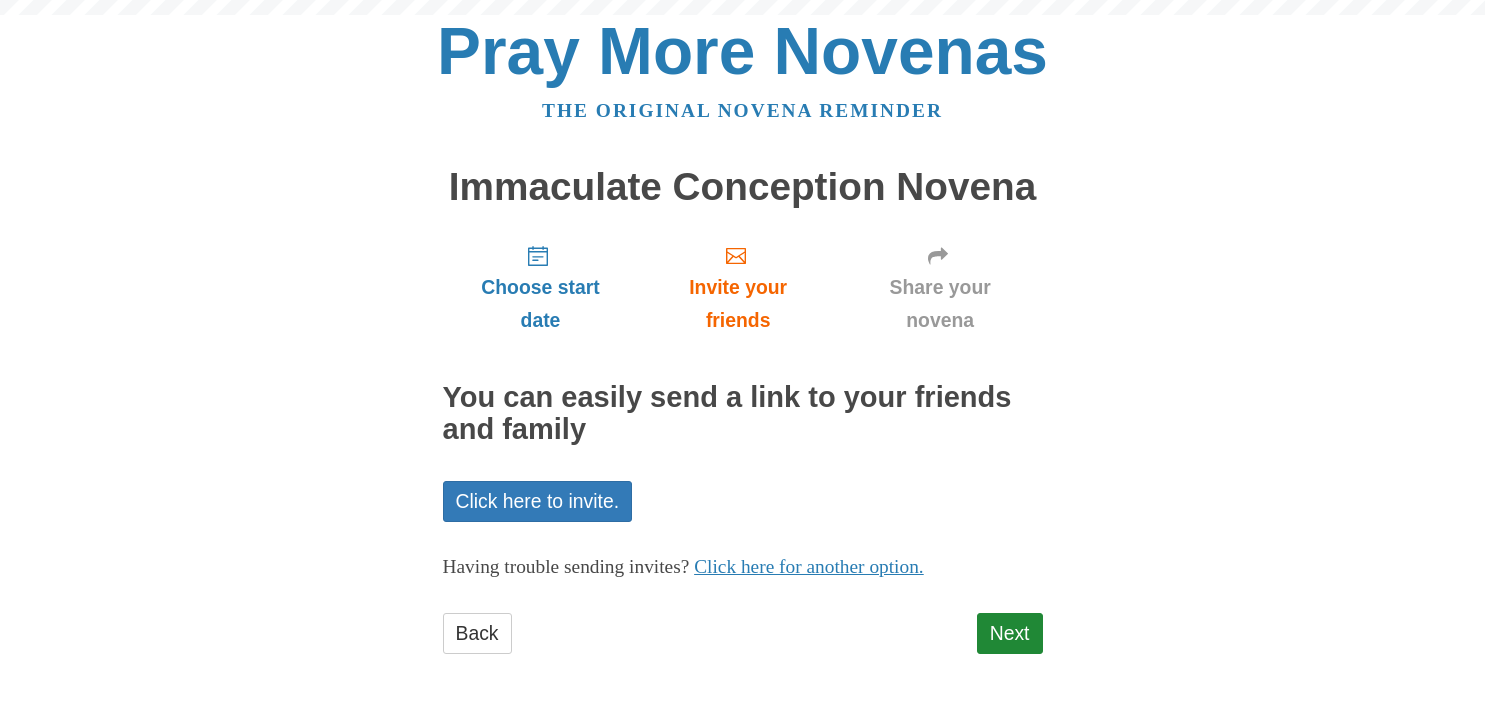 scroll, scrollTop: 0, scrollLeft: 0, axis: both 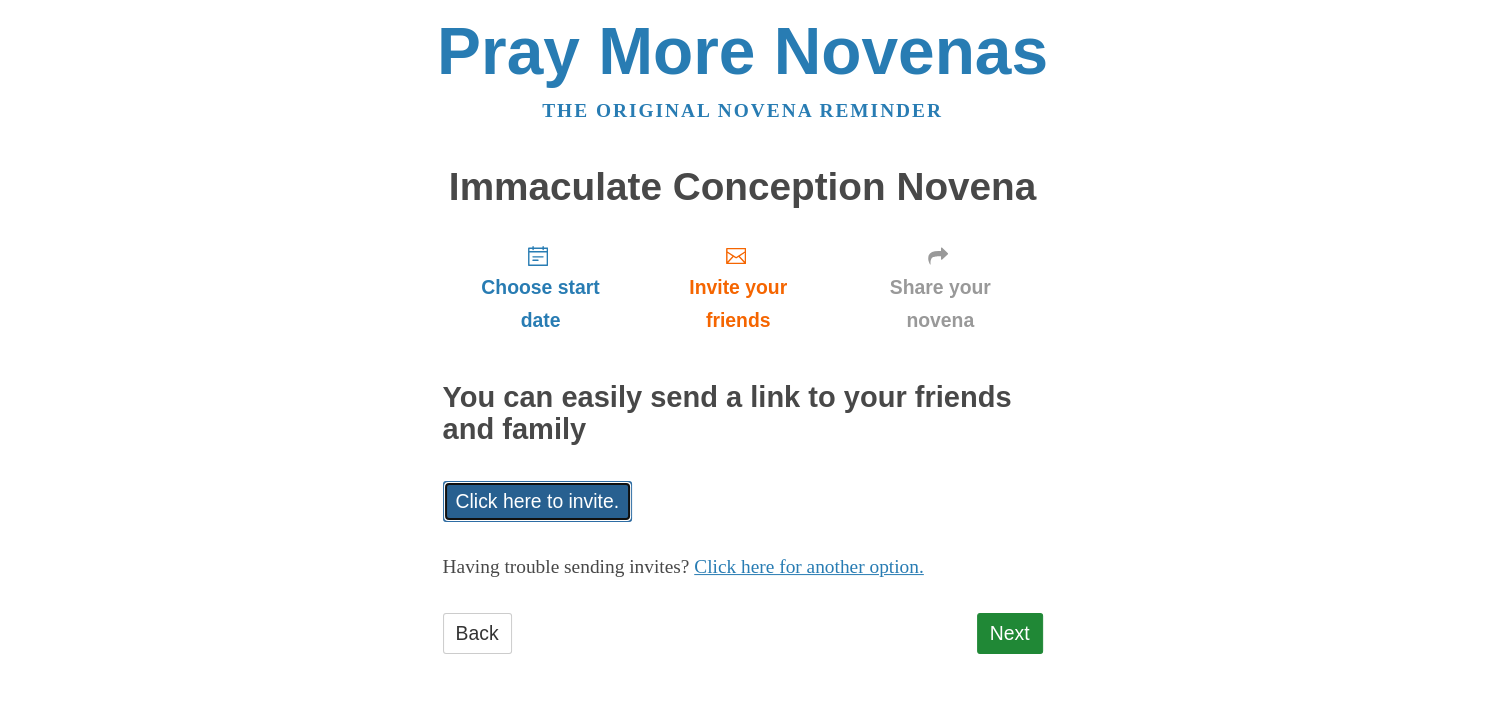 click on "Click here to invite." at bounding box center (538, 501) 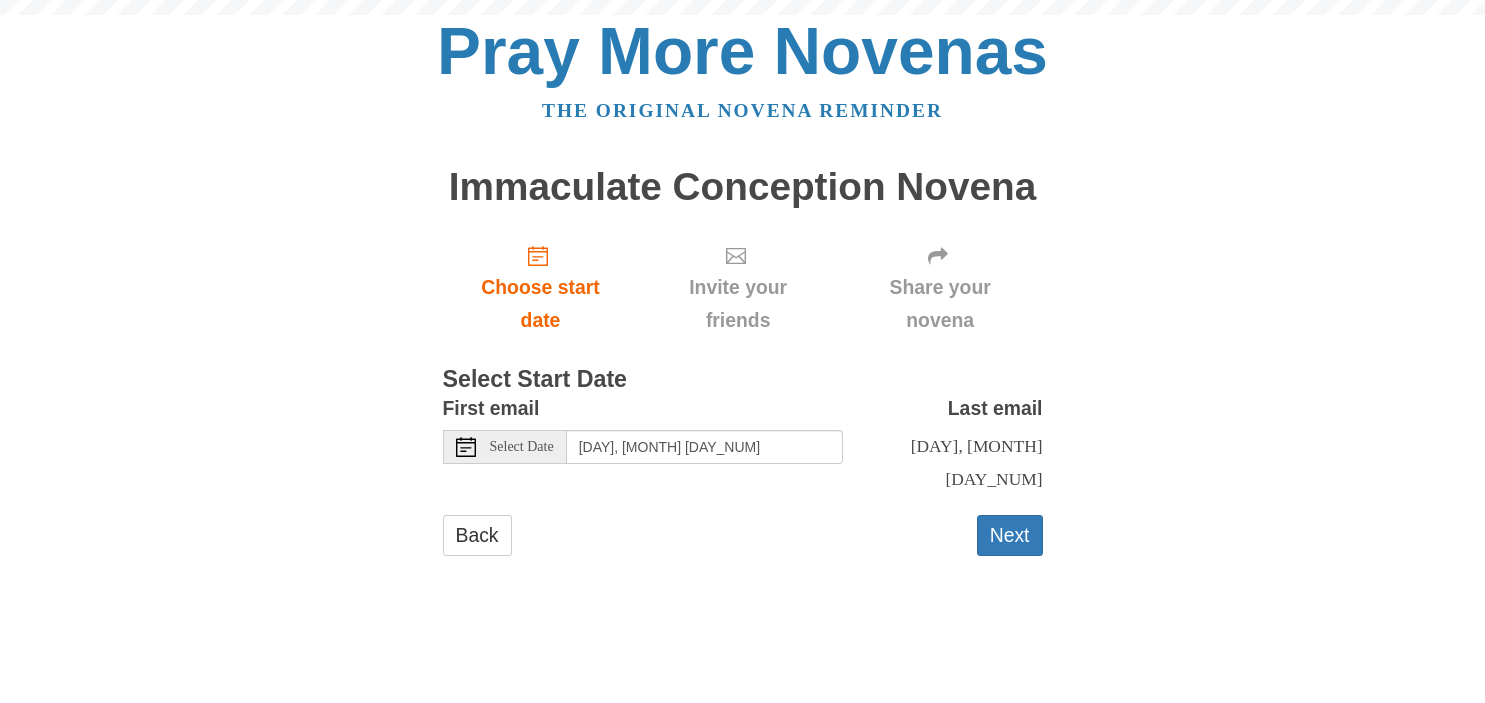 scroll, scrollTop: 0, scrollLeft: 0, axis: both 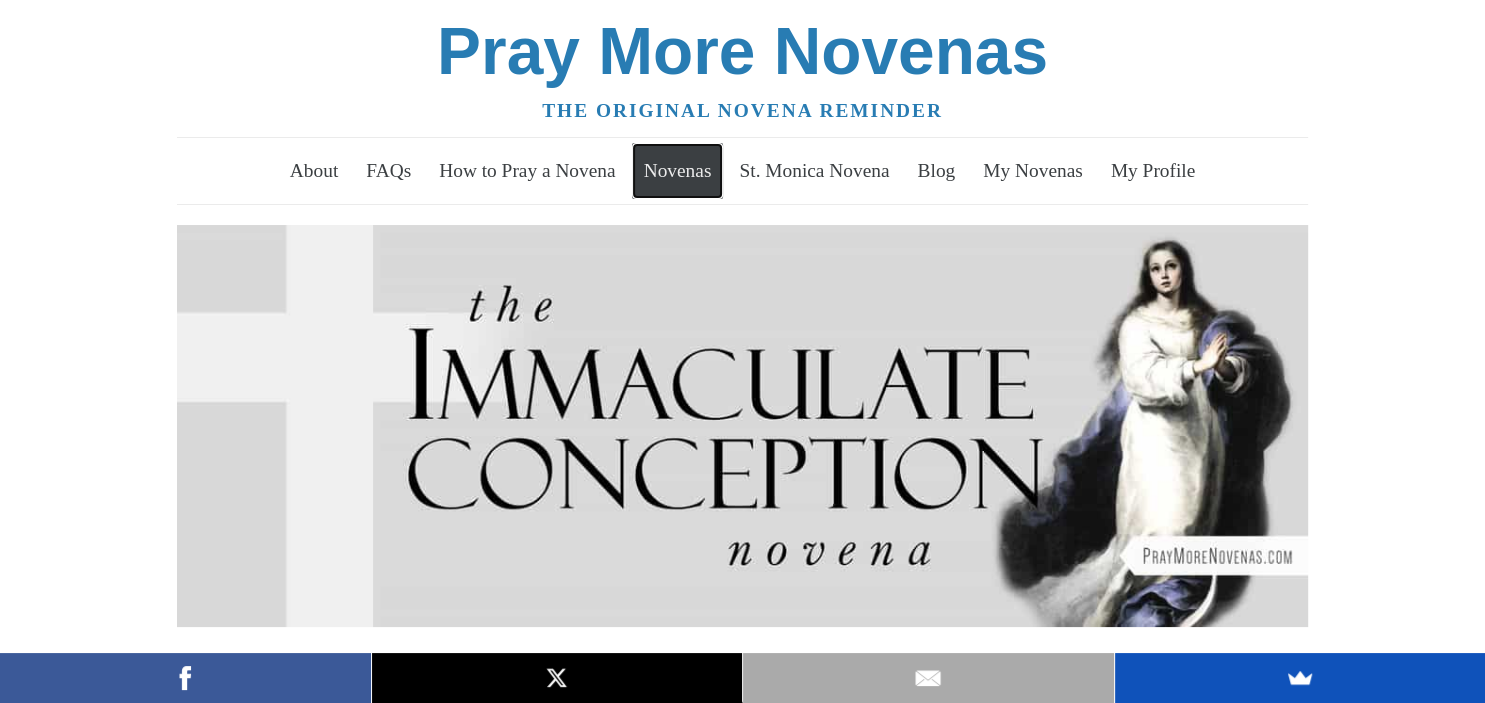 click on "Novenas" at bounding box center [677, 171] 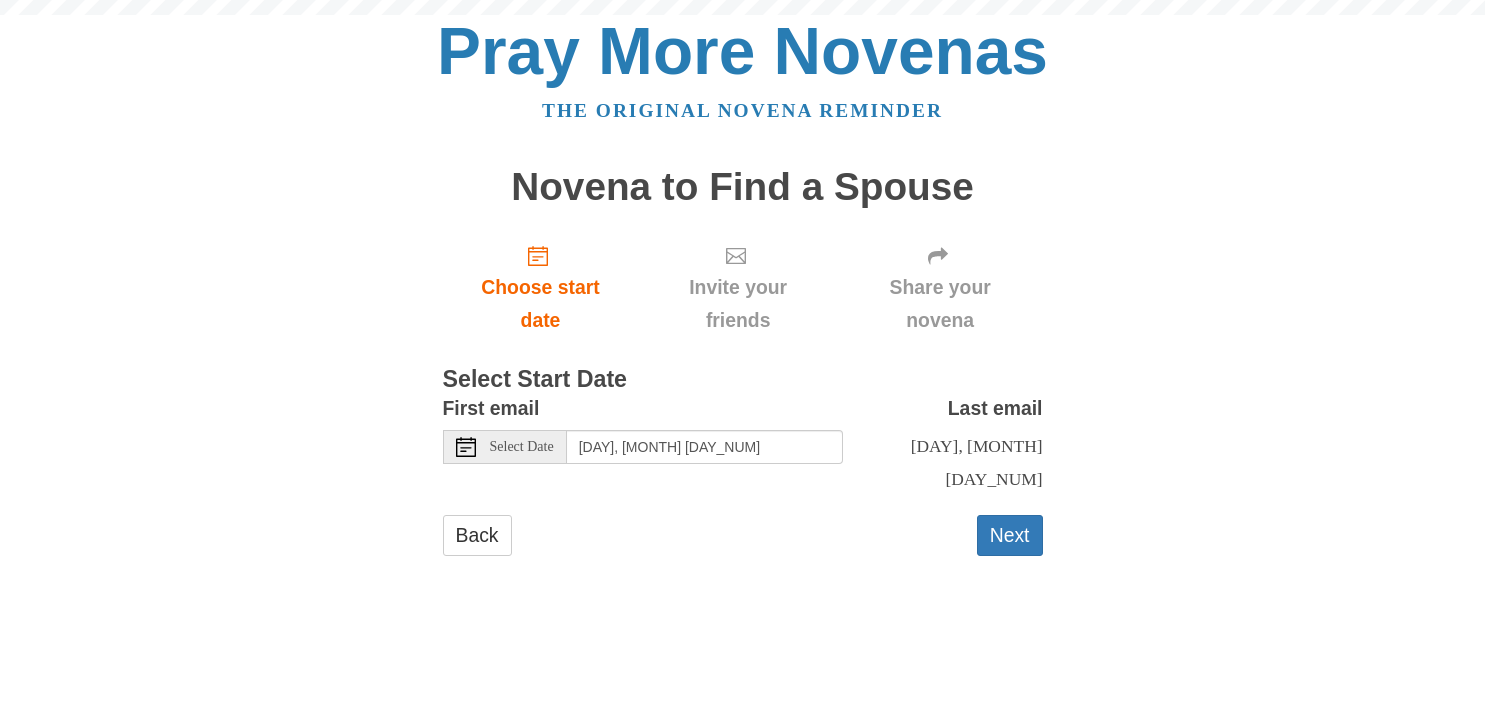 scroll, scrollTop: 0, scrollLeft: 0, axis: both 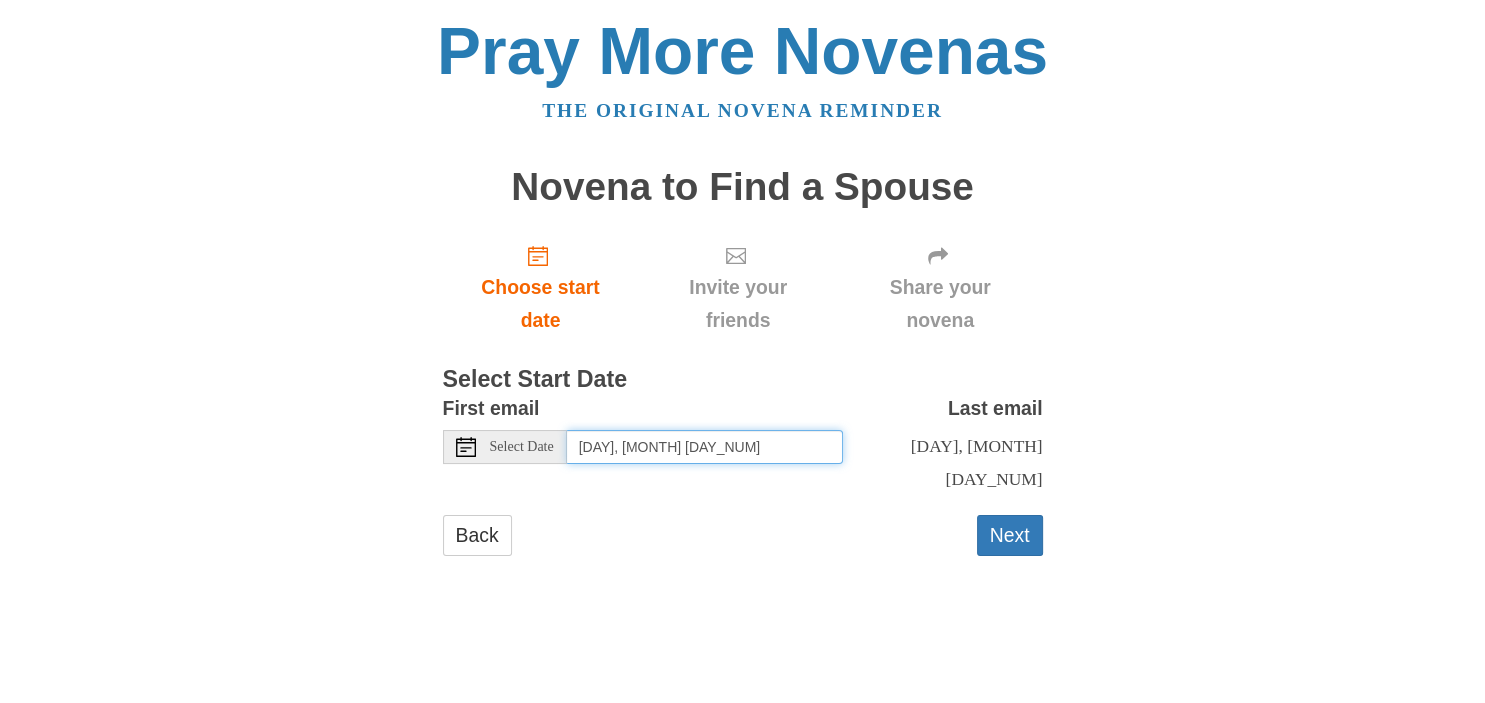 click on "[DAY], [MONTH] [DAY_NUM]" at bounding box center [705, 447] 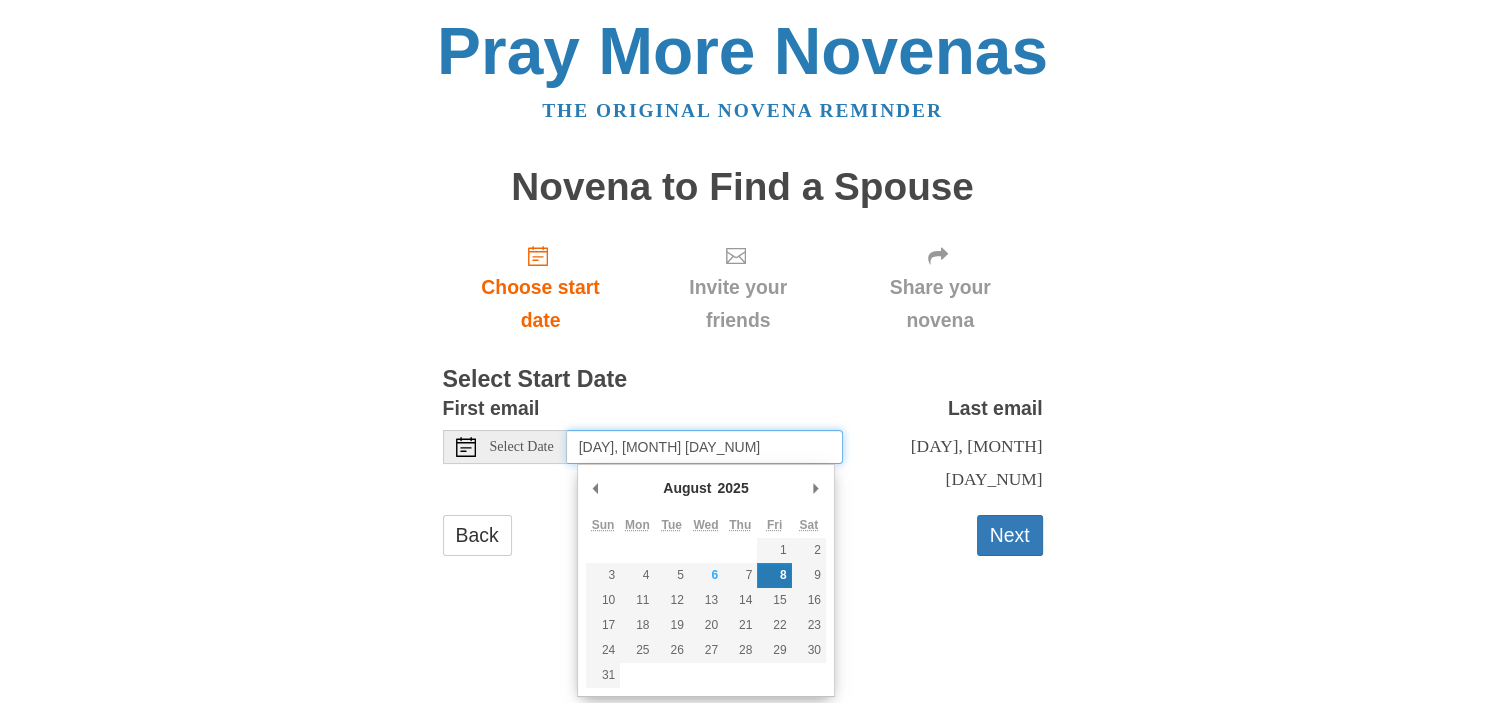 type on "[DAY], [MONTH] [DAY_NUM]" 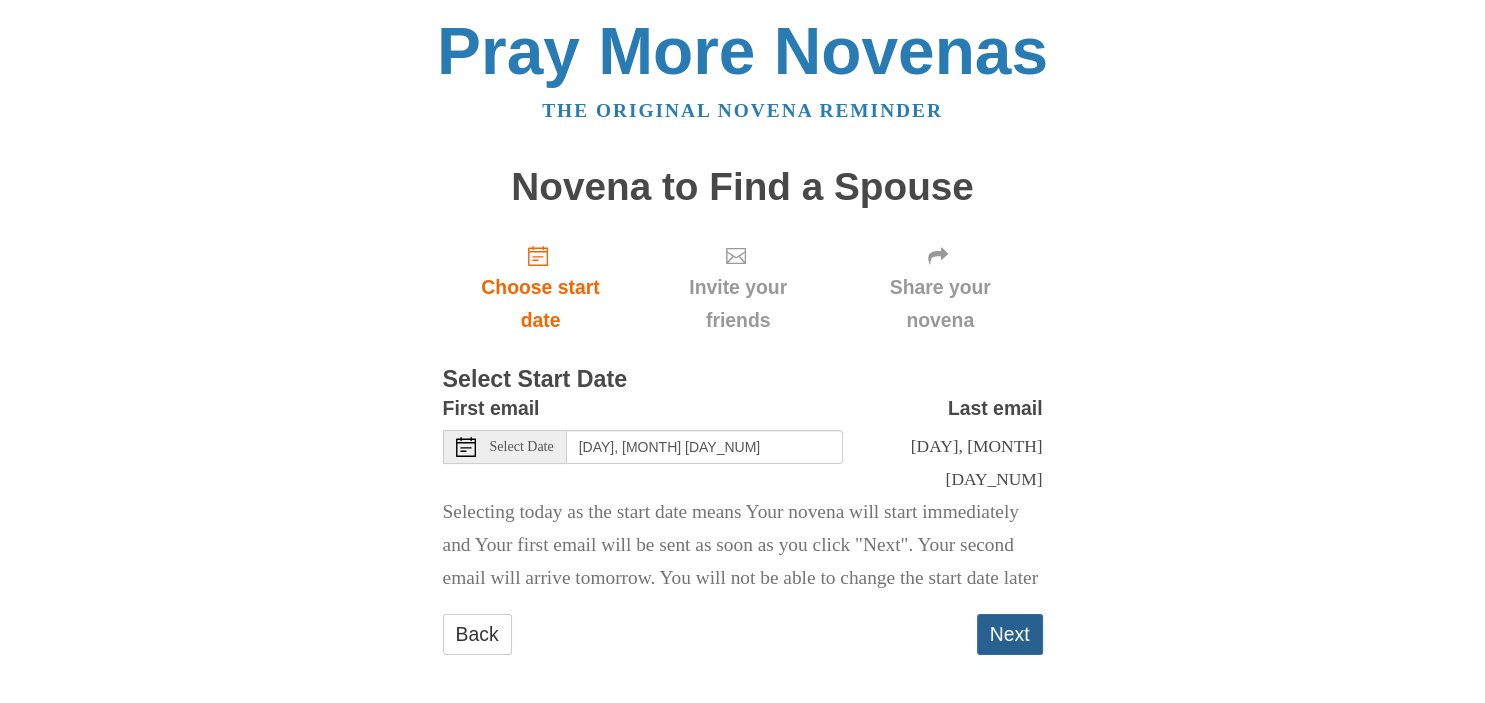 click on "Next" at bounding box center (1010, 634) 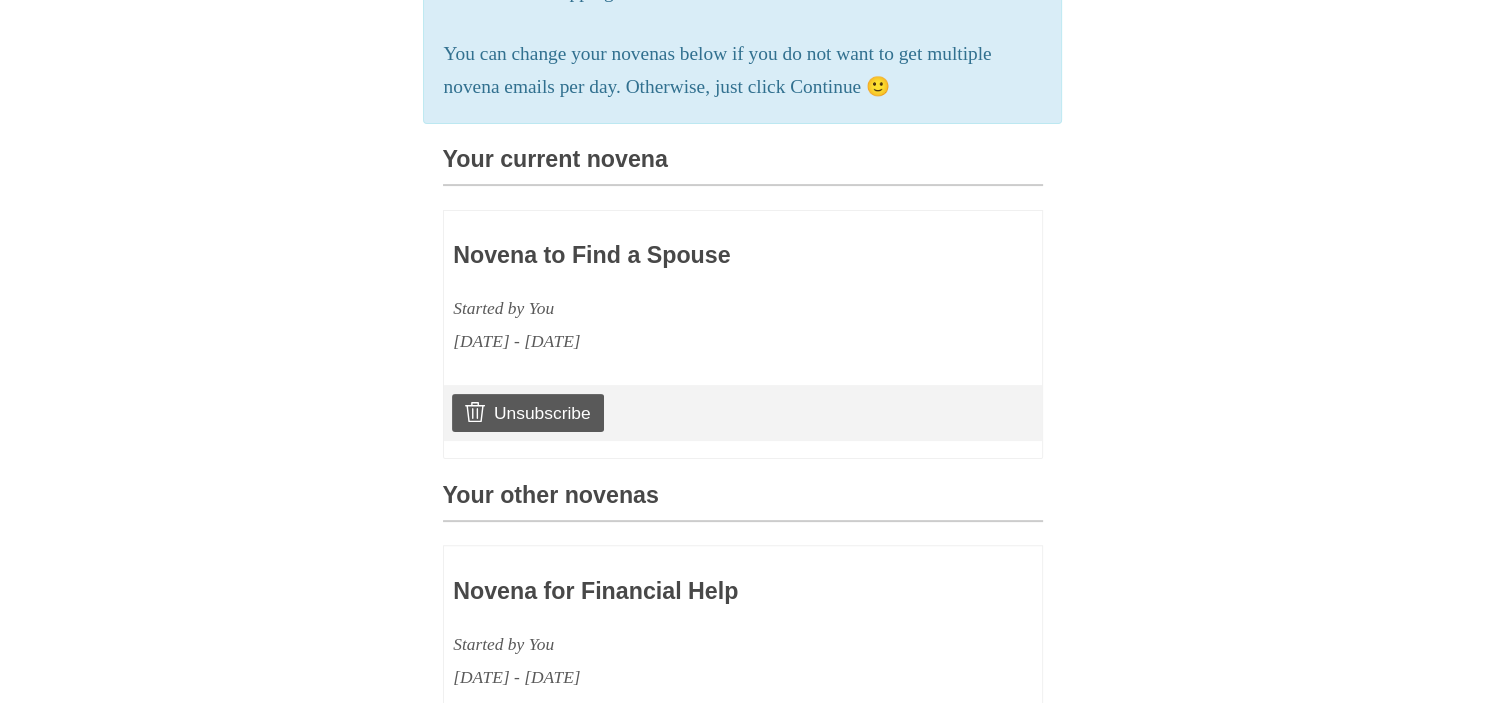 scroll, scrollTop: 410, scrollLeft: 0, axis: vertical 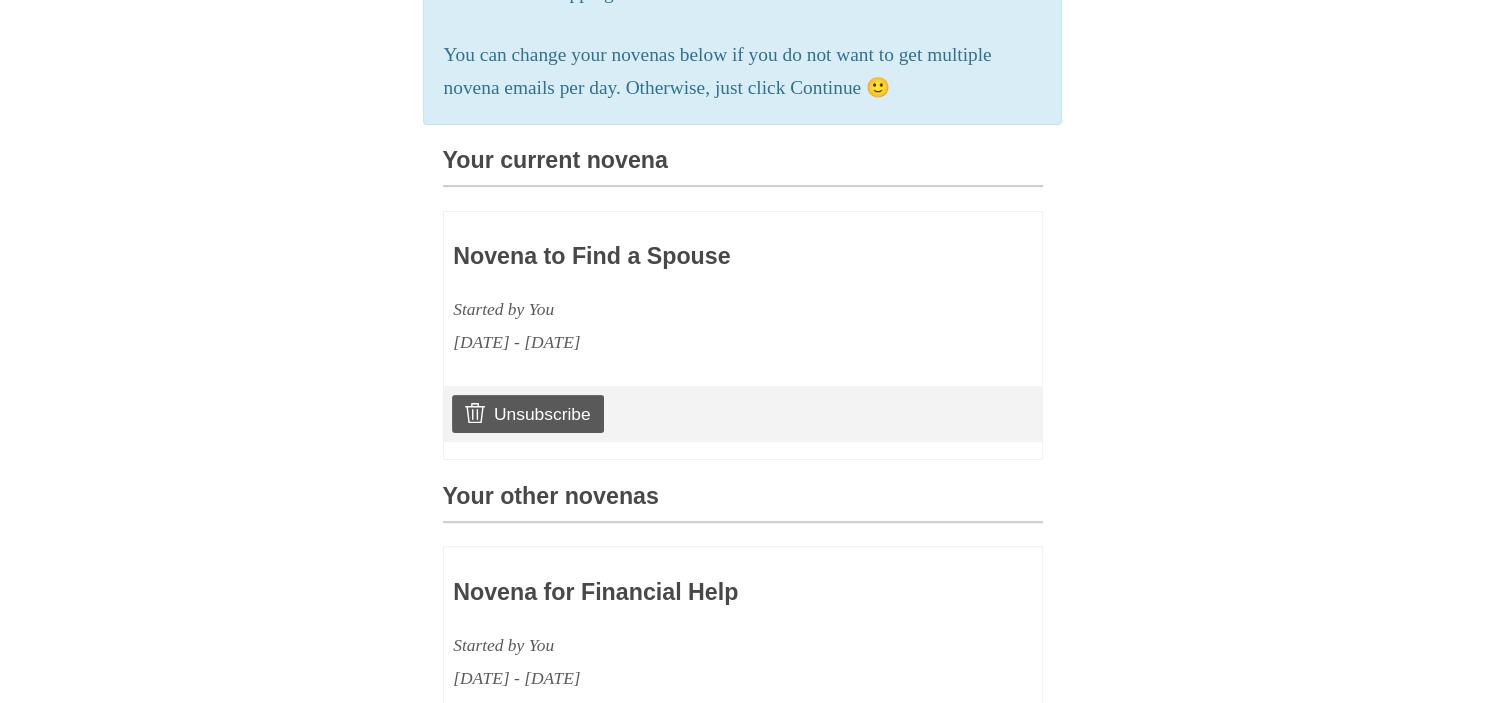 click on "Started by You" at bounding box center [684, 309] 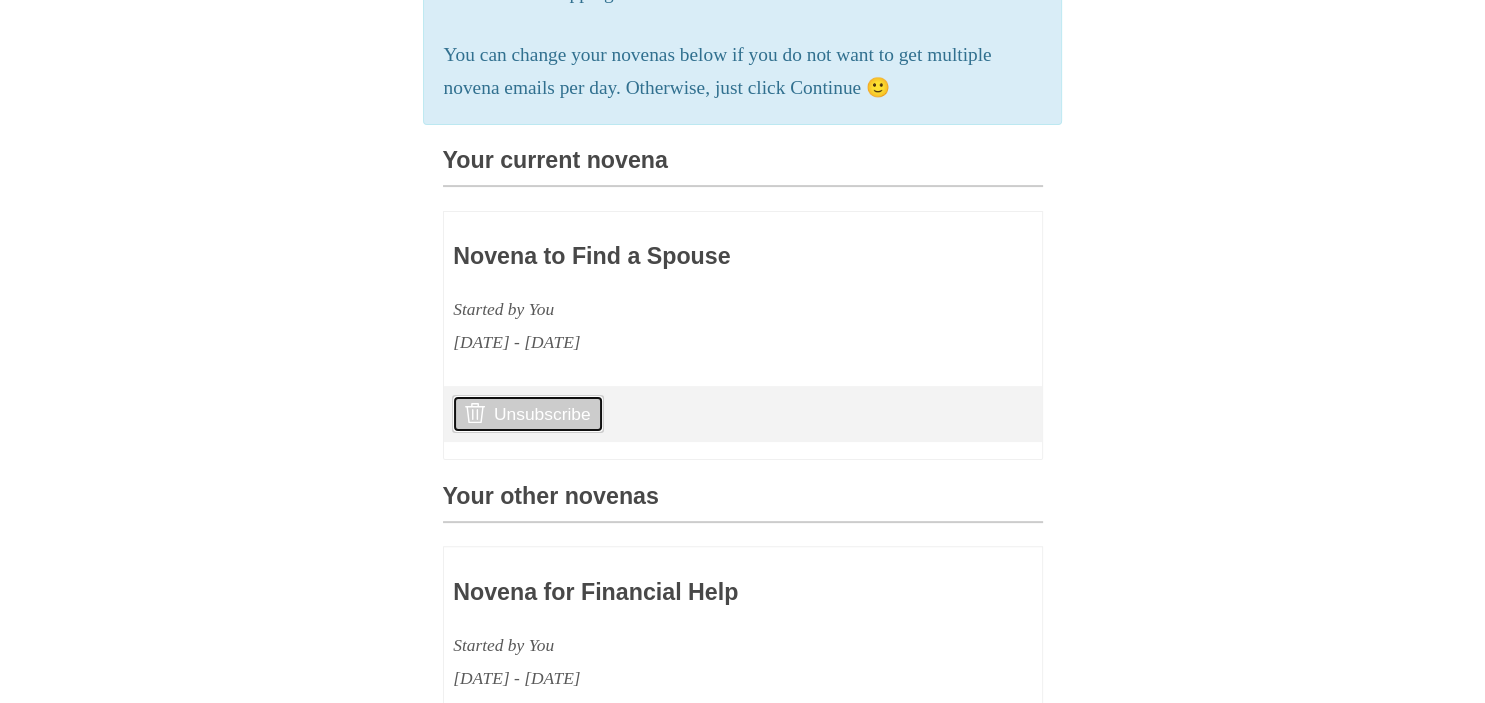 click on "Unsubscribe" at bounding box center [527, 414] 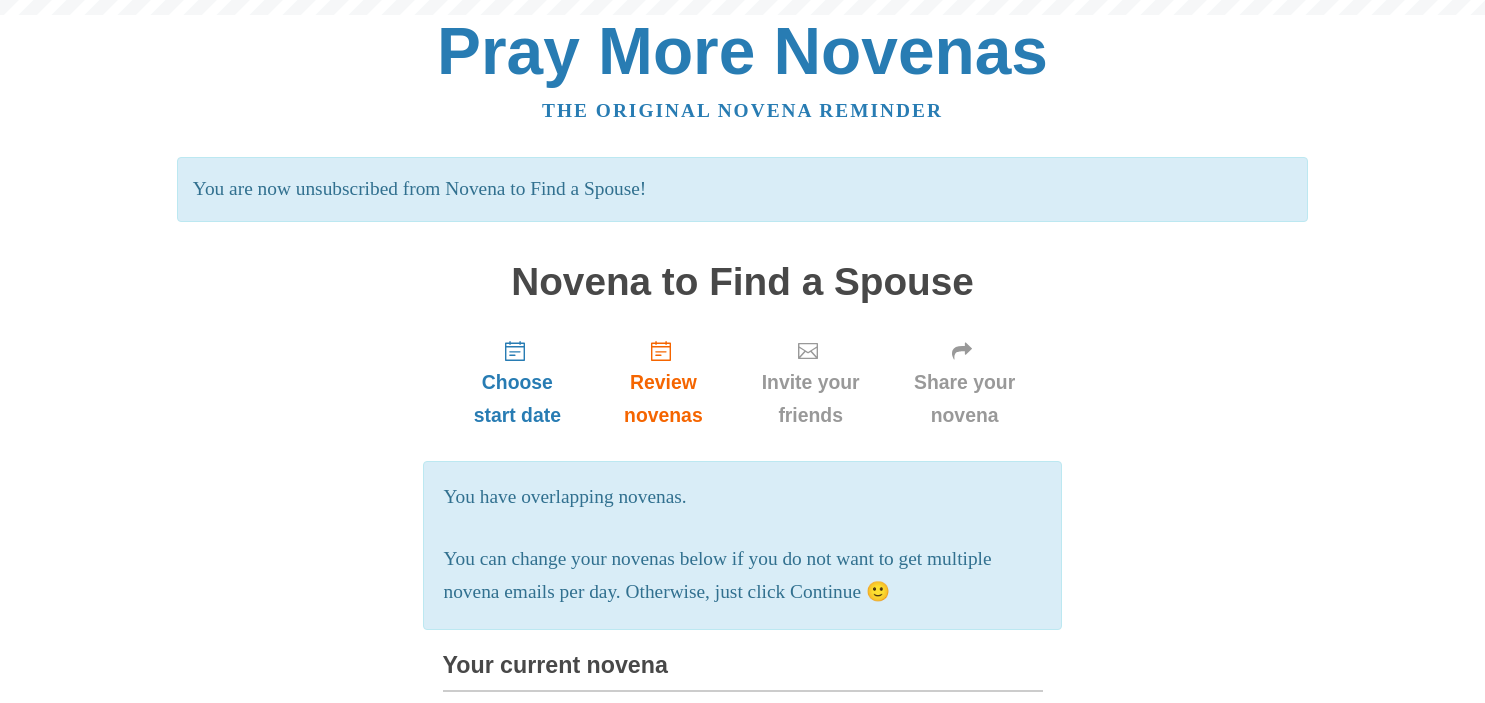 scroll, scrollTop: 0, scrollLeft: 0, axis: both 